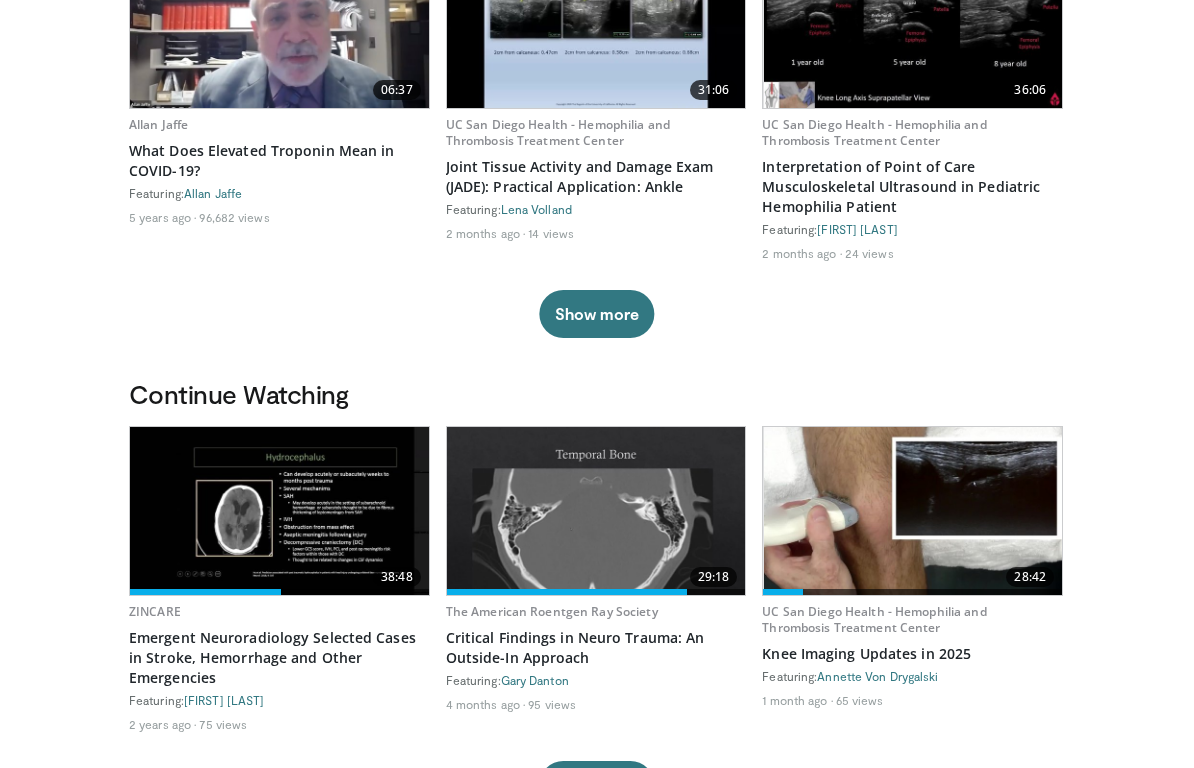 scroll, scrollTop: 272, scrollLeft: 0, axis: vertical 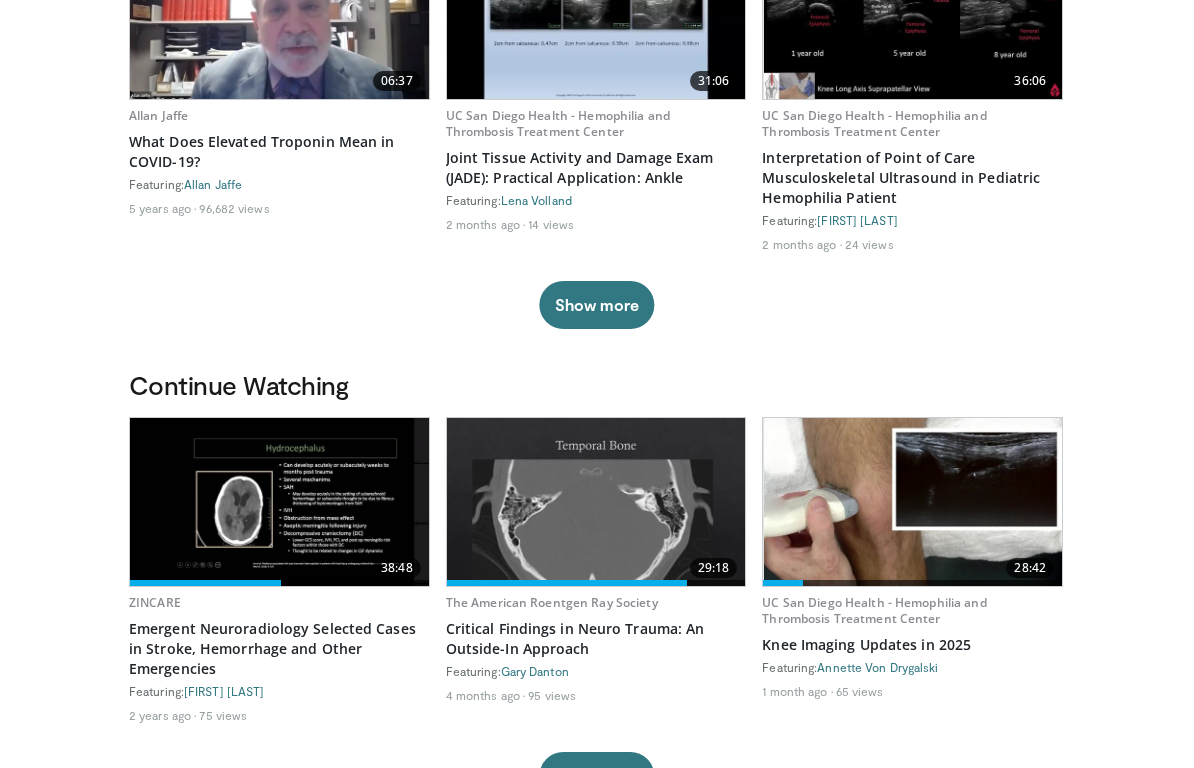 click at bounding box center (279, 502) 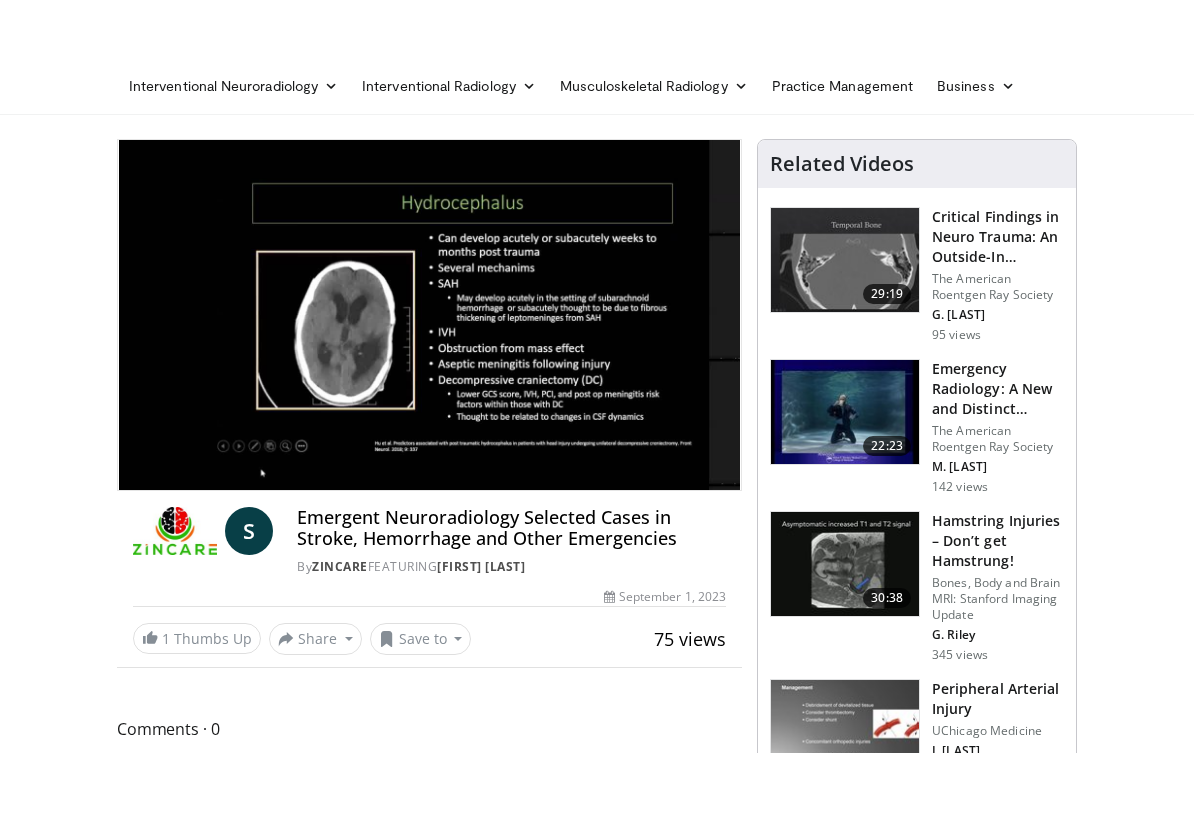 scroll, scrollTop: 0, scrollLeft: 0, axis: both 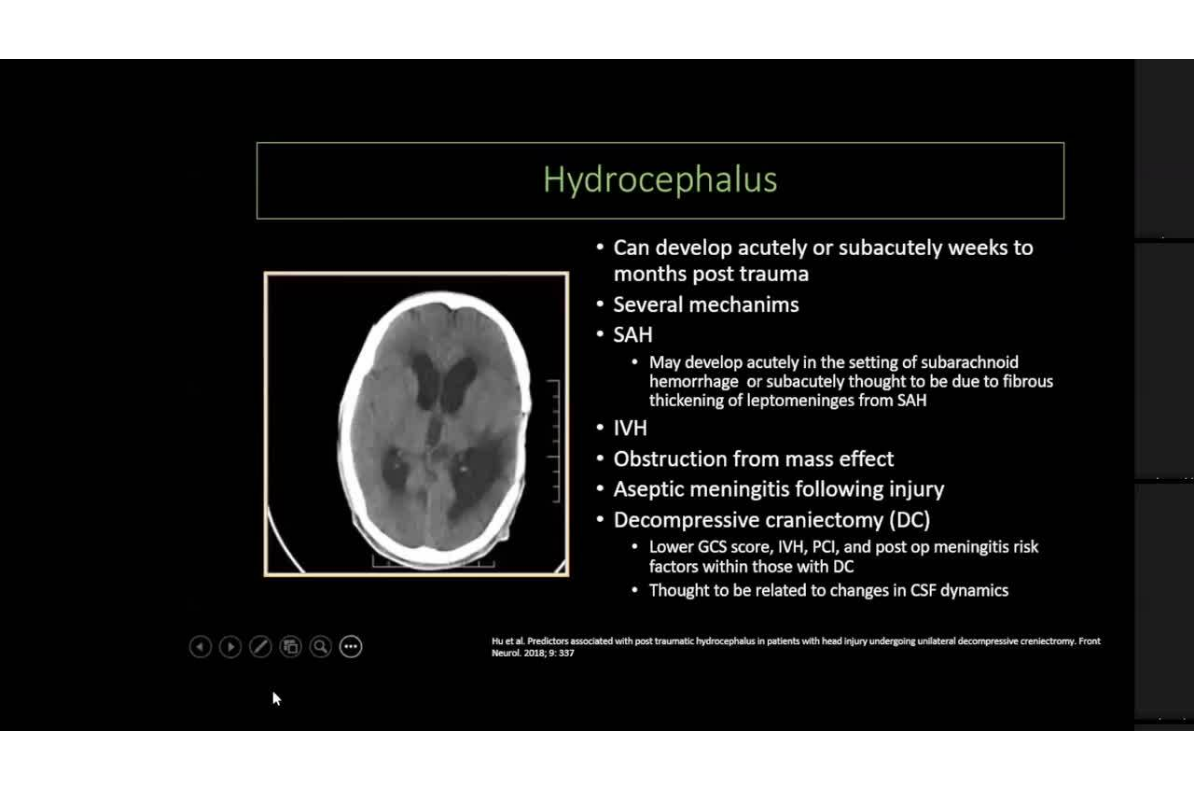 click on "10 seconds
Tap to unmute" at bounding box center [597, 395] 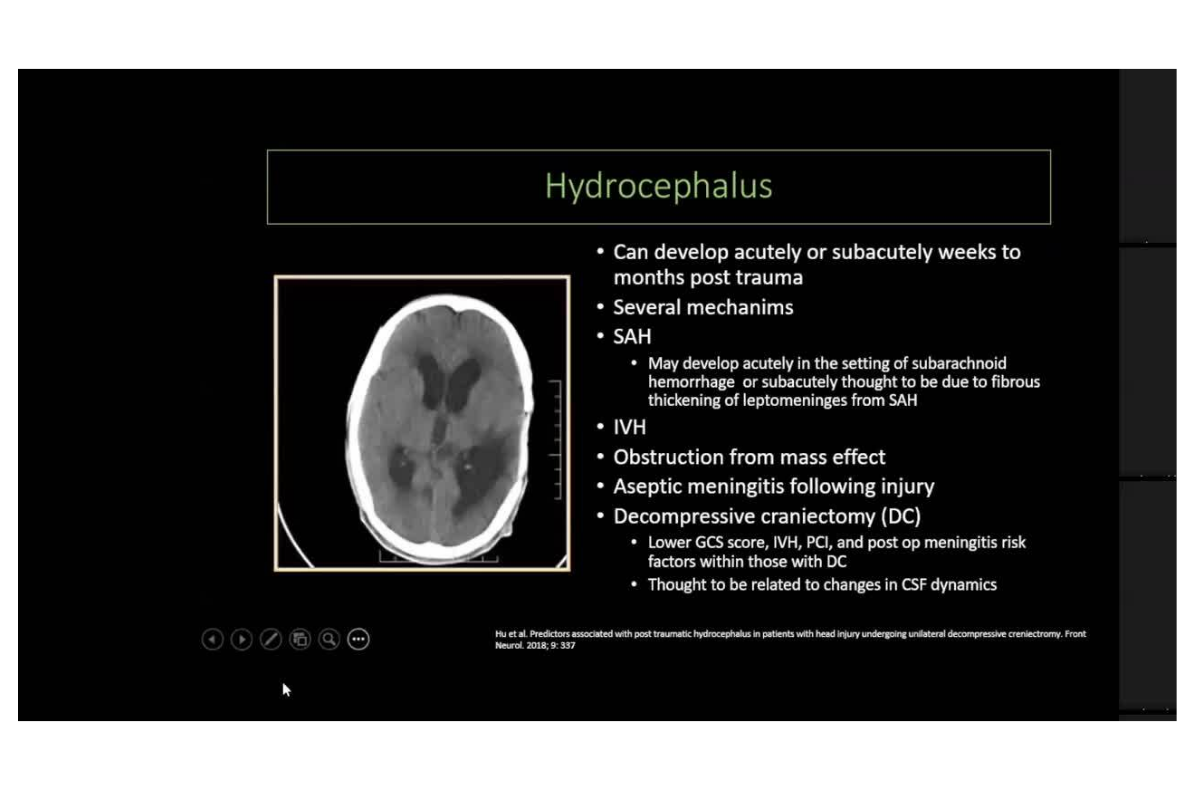 scroll, scrollTop: 24, scrollLeft: 0, axis: vertical 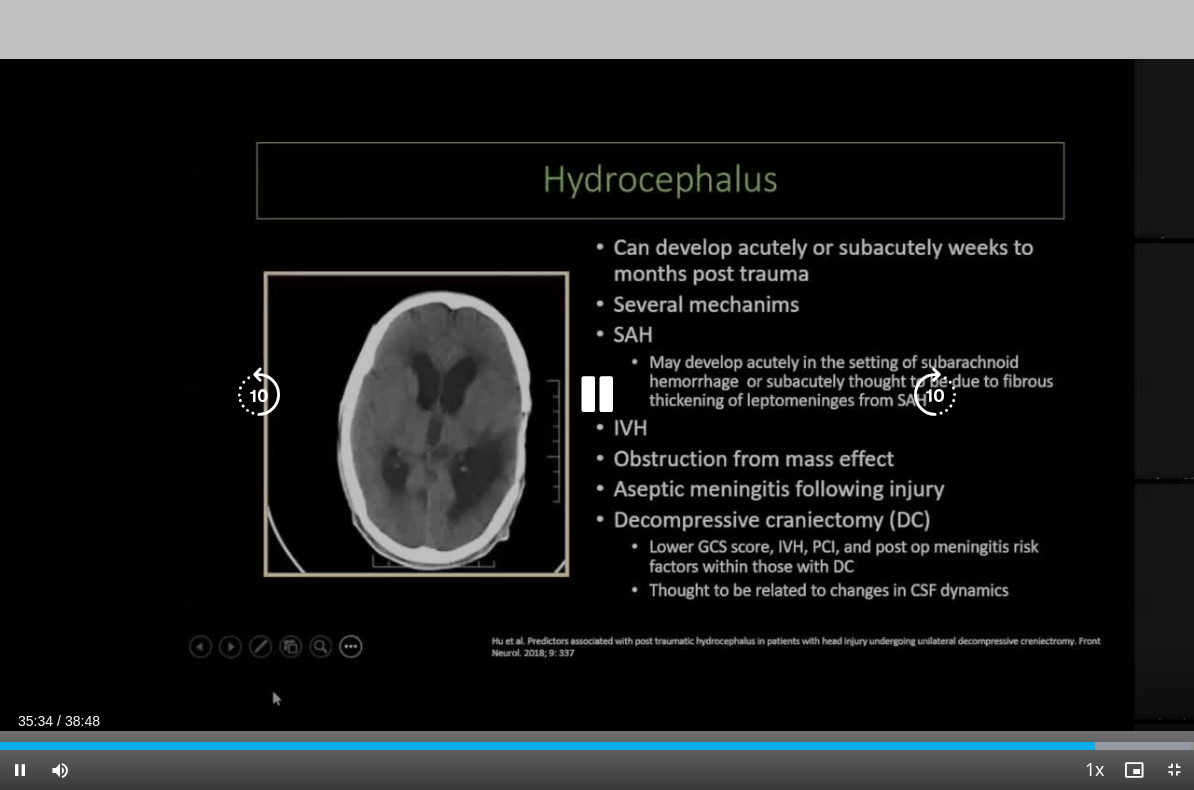 click at bounding box center (259, 395) 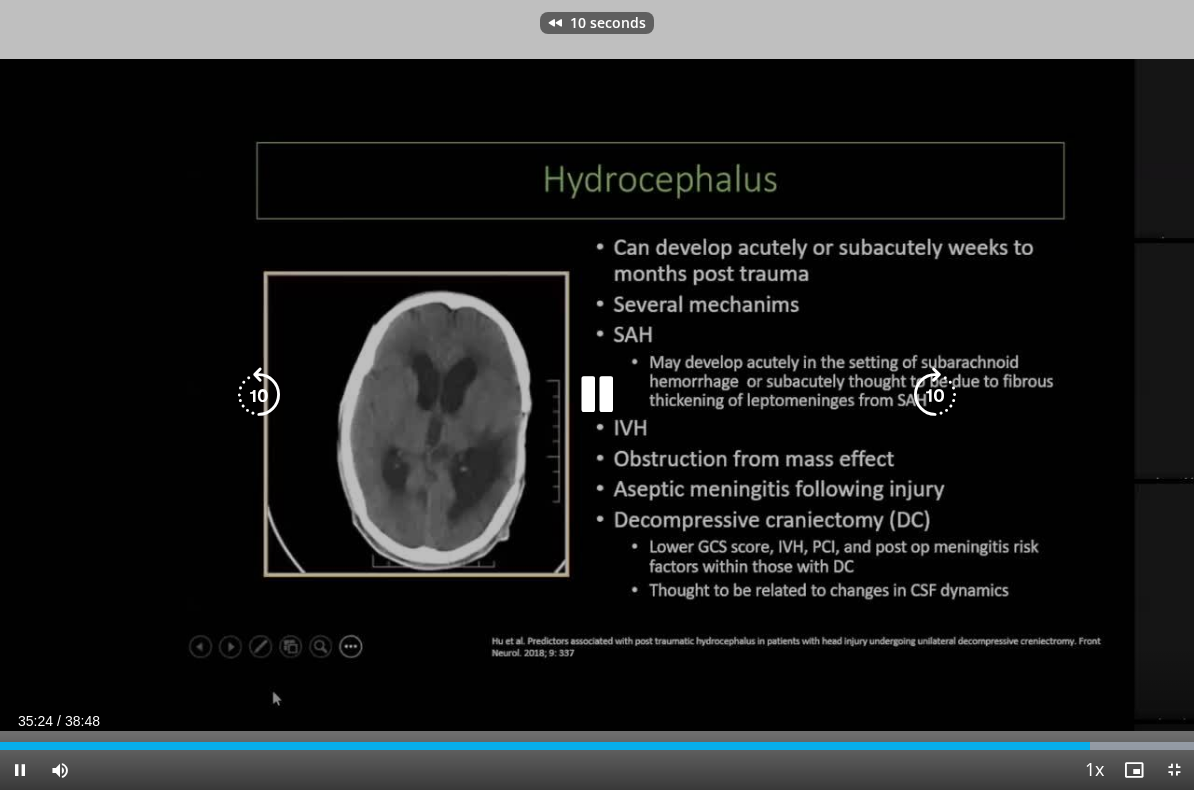 click at bounding box center (259, 395) 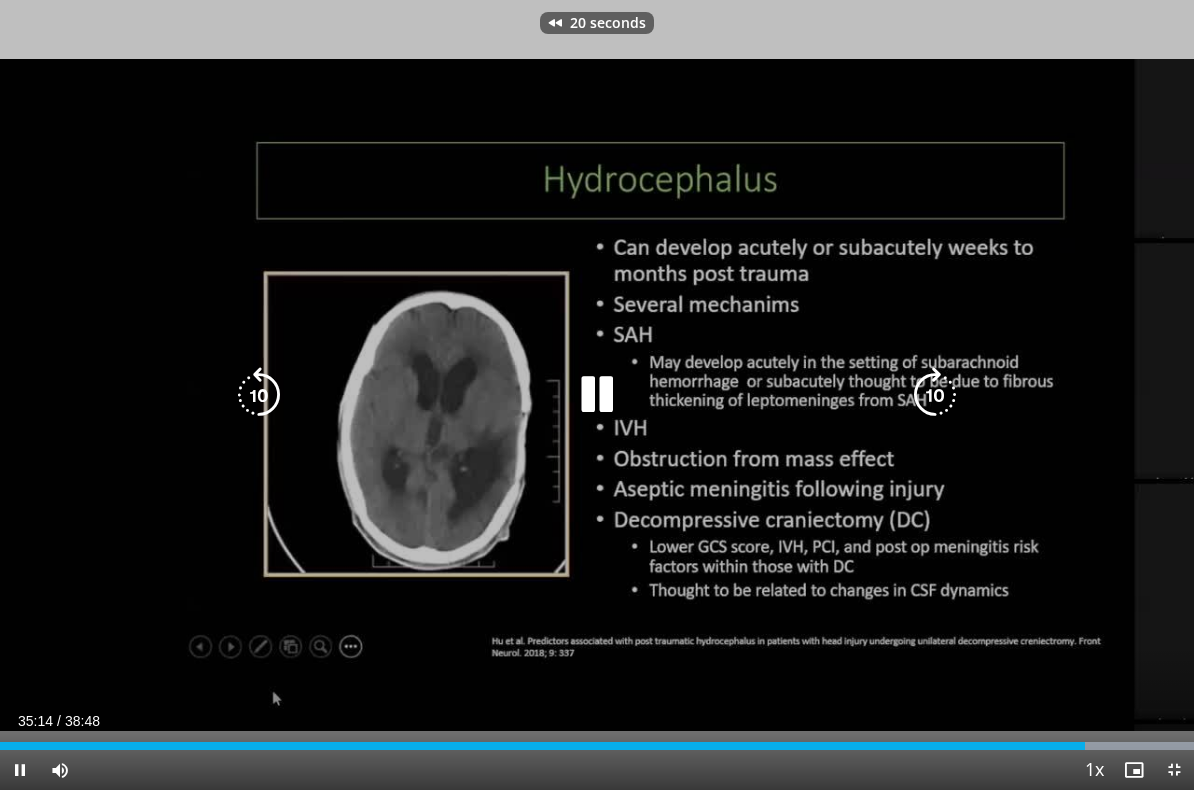 click at bounding box center (259, 395) 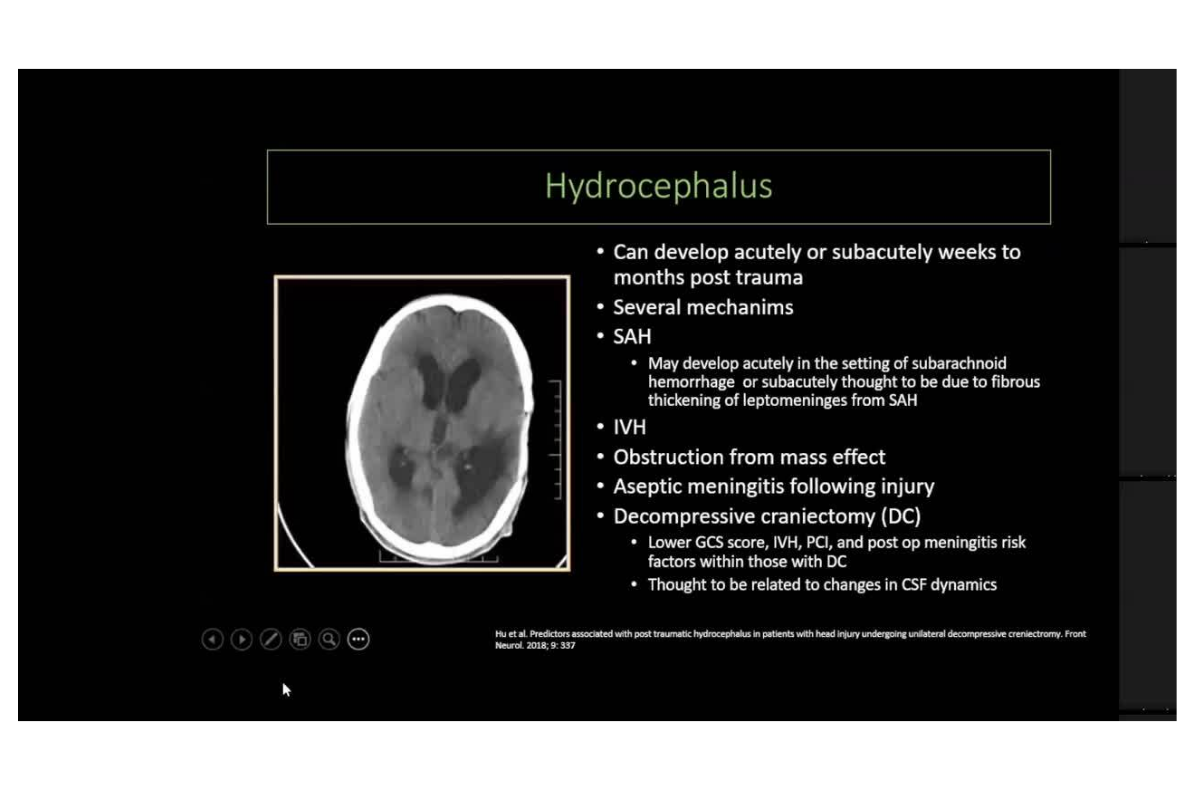 scroll, scrollTop: 24, scrollLeft: 0, axis: vertical 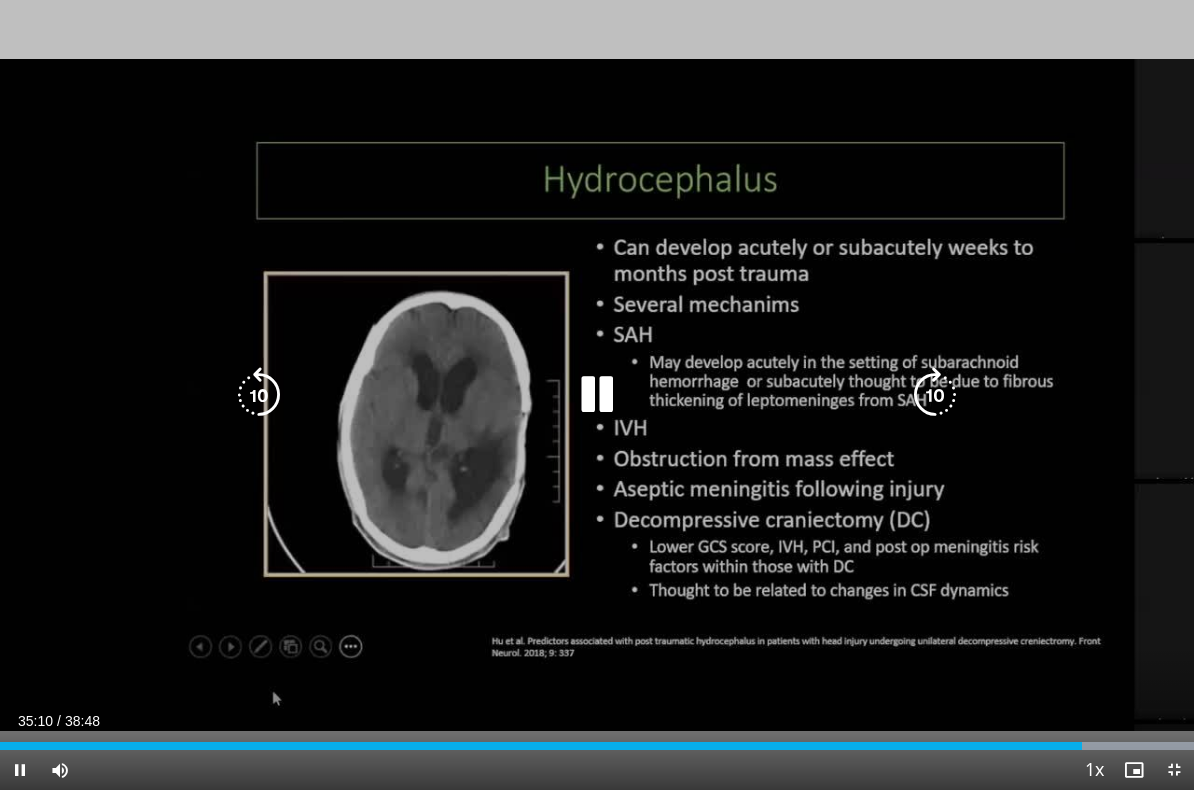 click at bounding box center (259, 395) 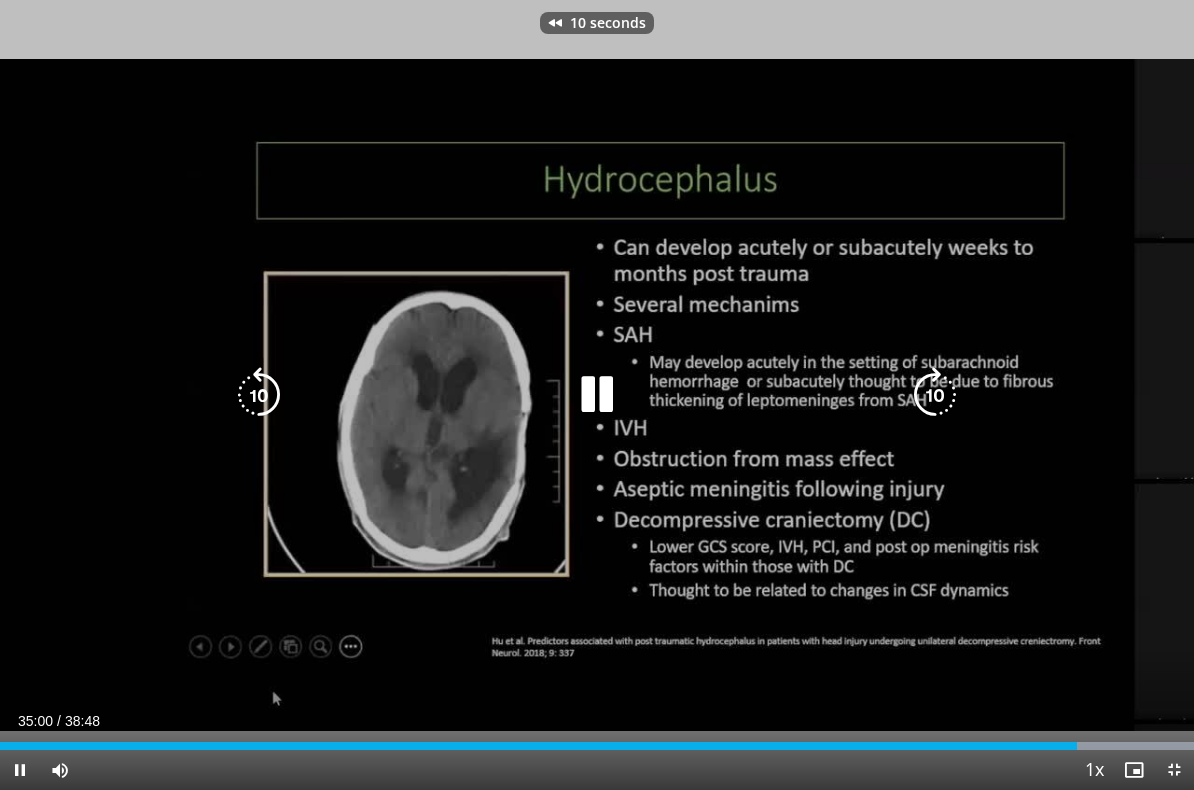 click at bounding box center (259, 395) 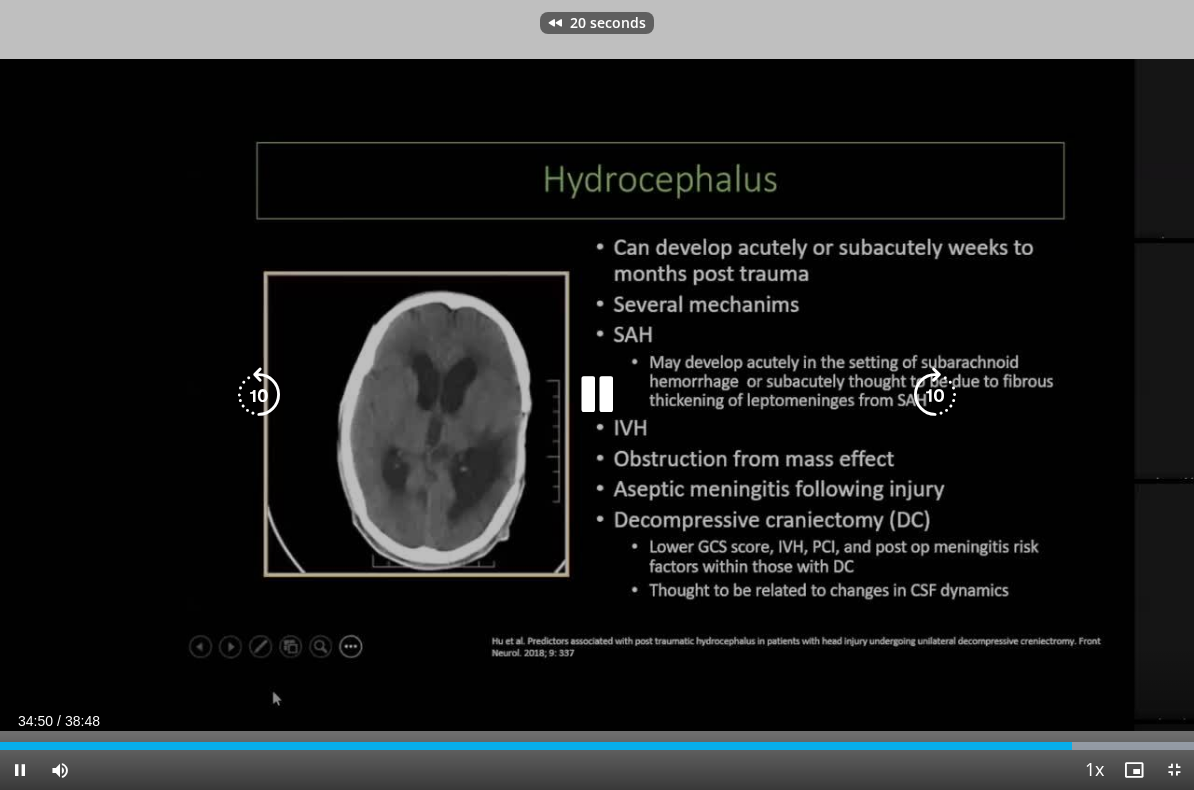 click at bounding box center [259, 395] 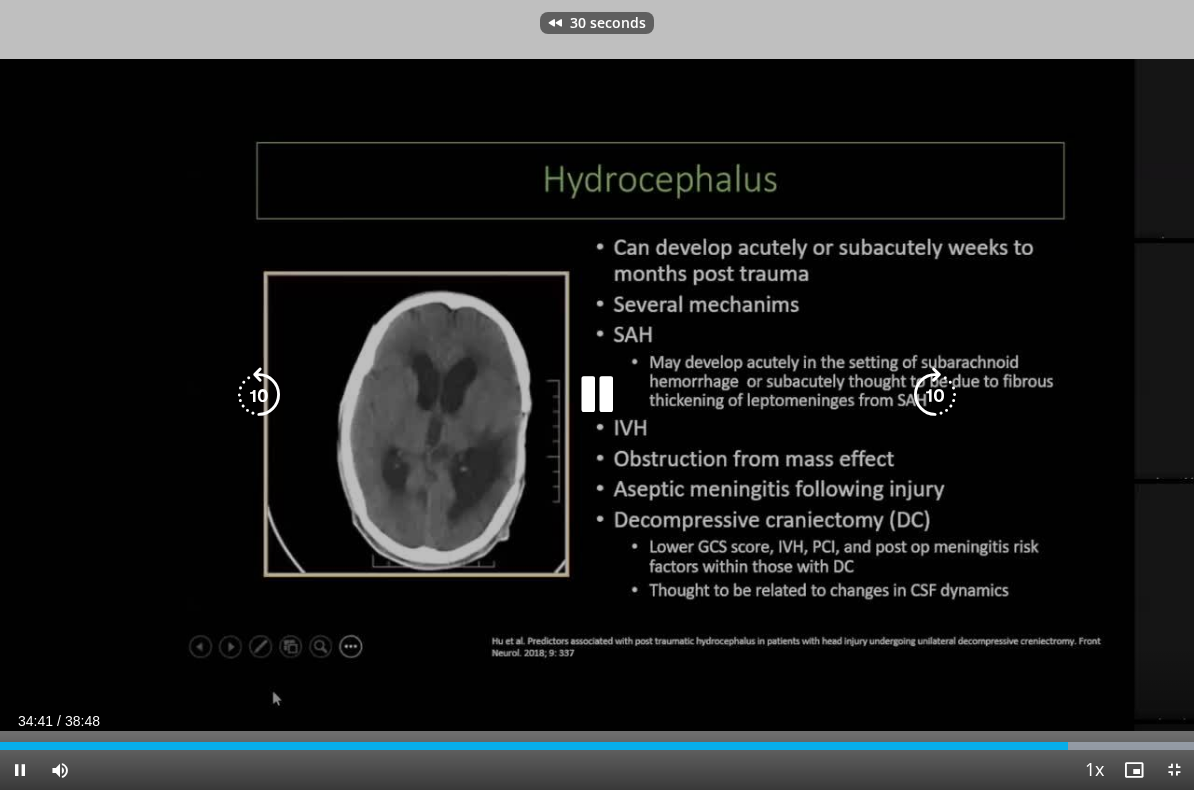 click at bounding box center (259, 395) 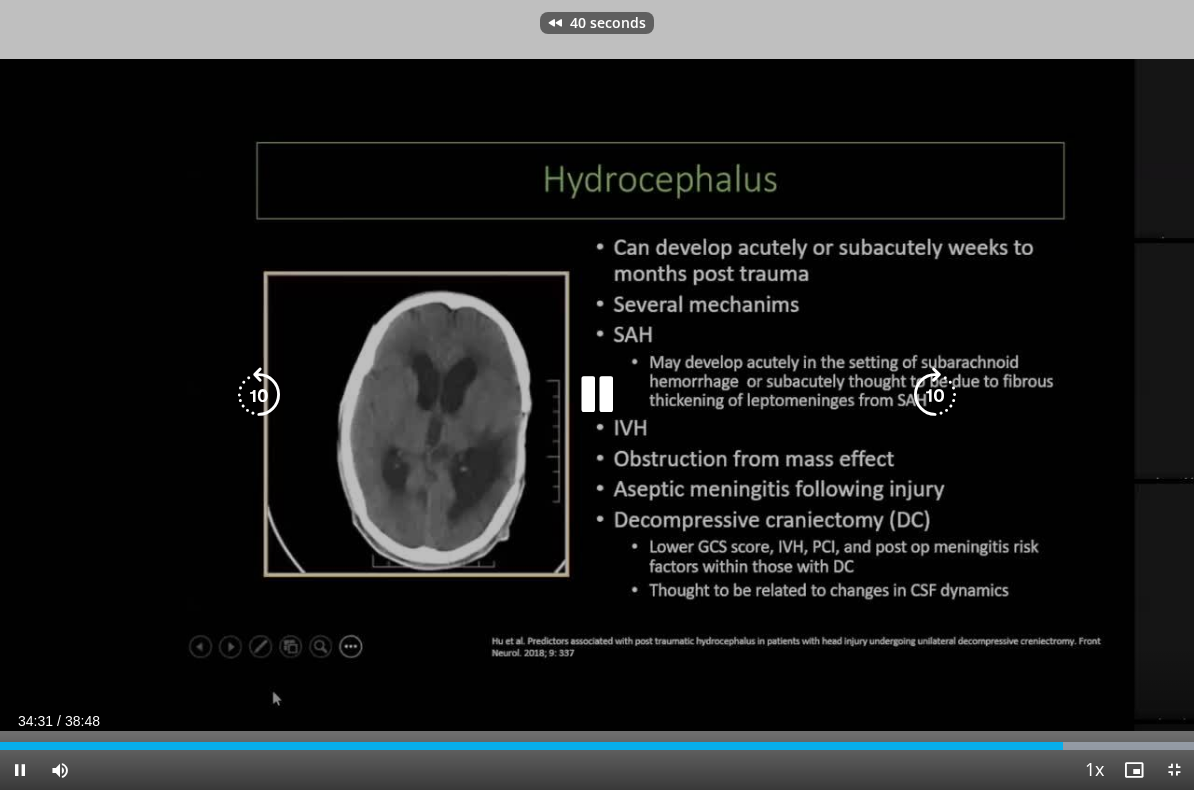 click at bounding box center [259, 395] 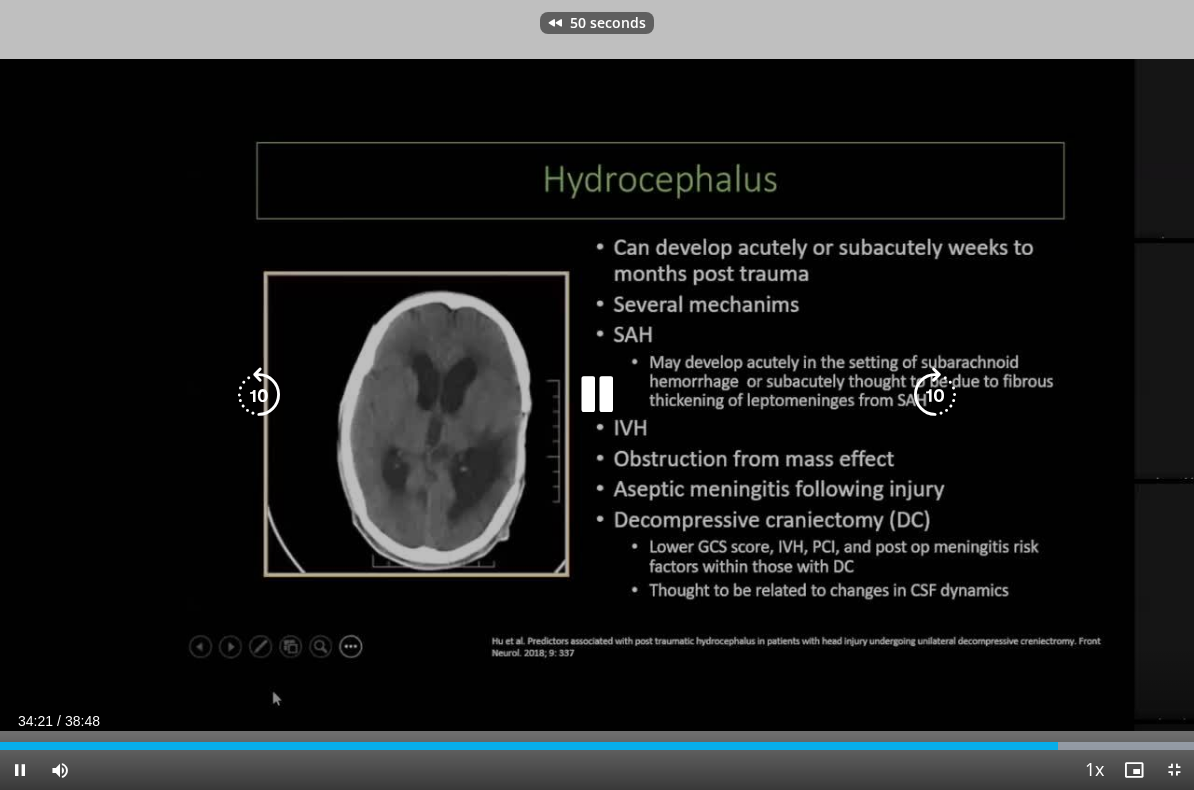 click at bounding box center (259, 395) 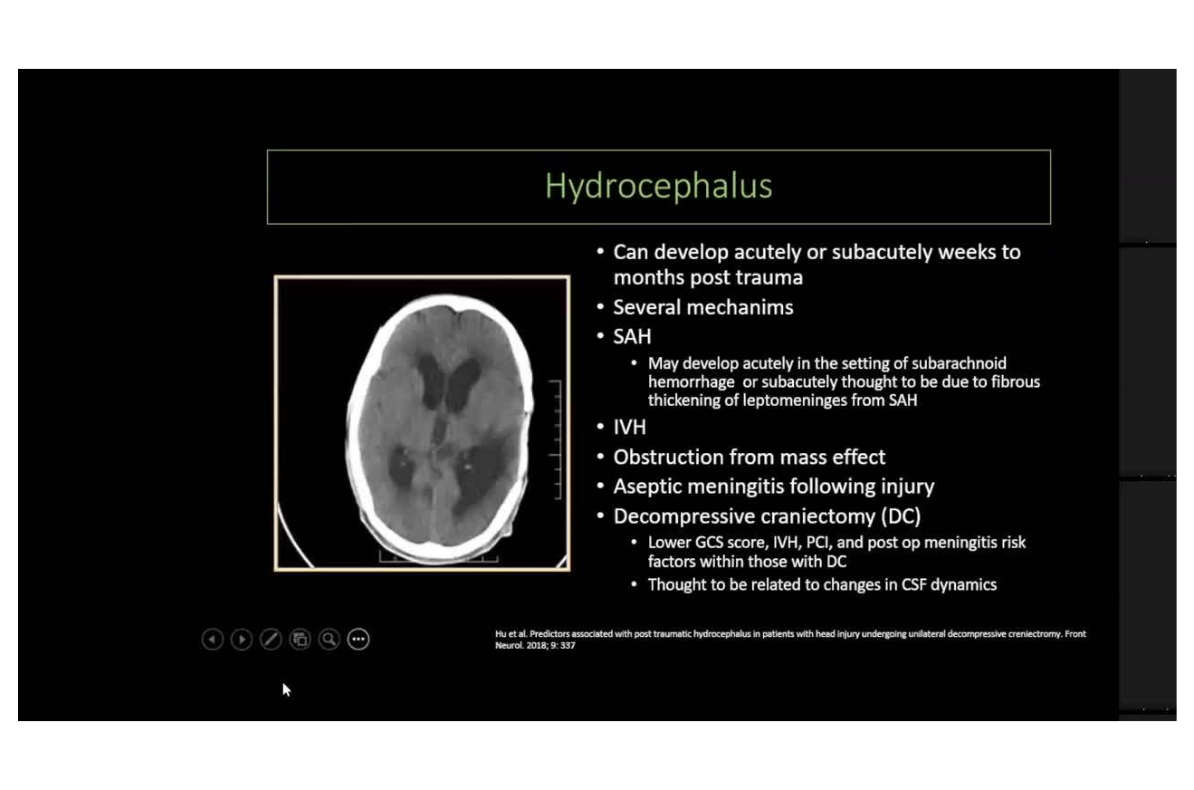 scroll, scrollTop: 24, scrollLeft: 0, axis: vertical 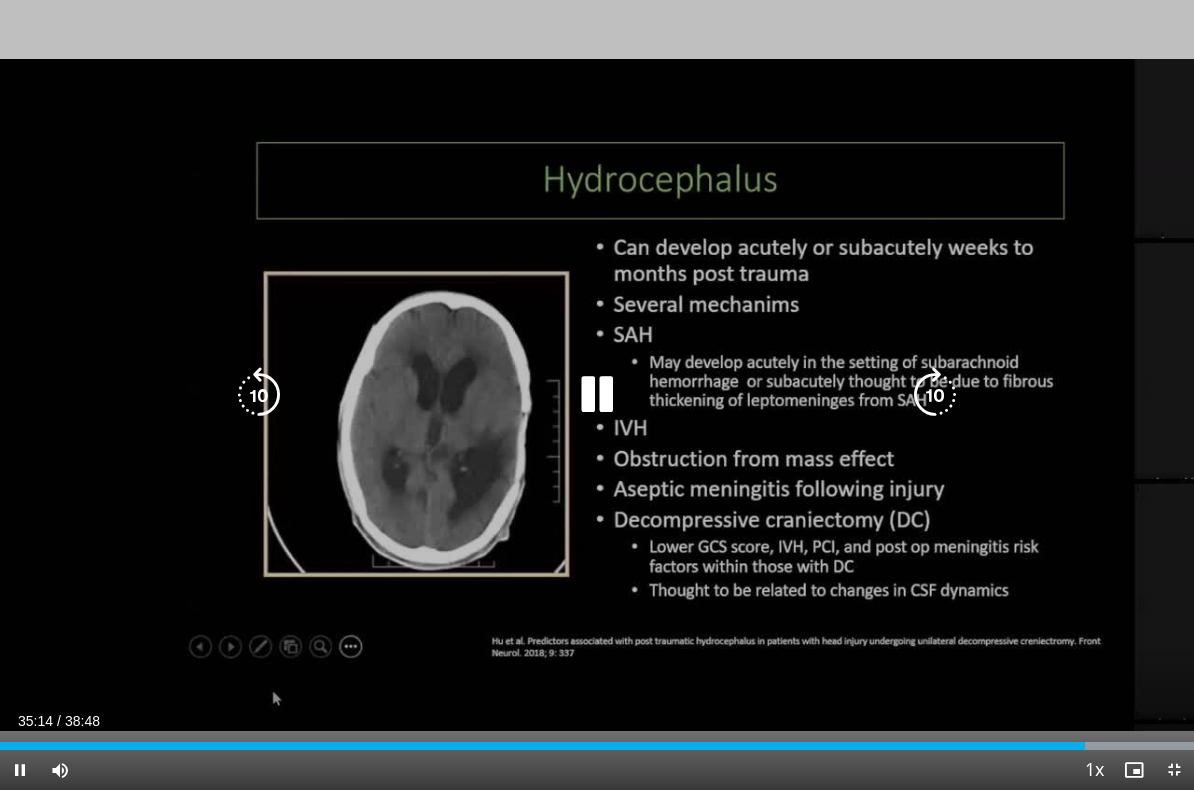click at bounding box center (259, 395) 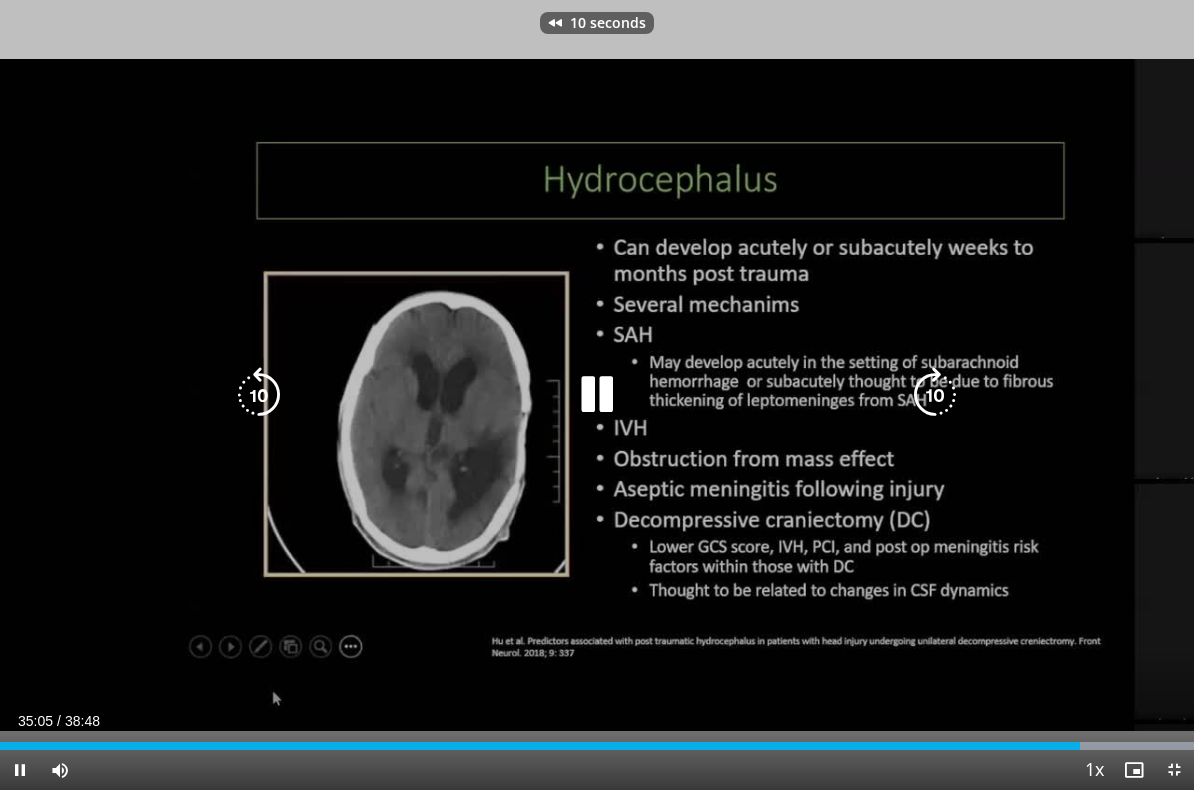 click at bounding box center (259, 395) 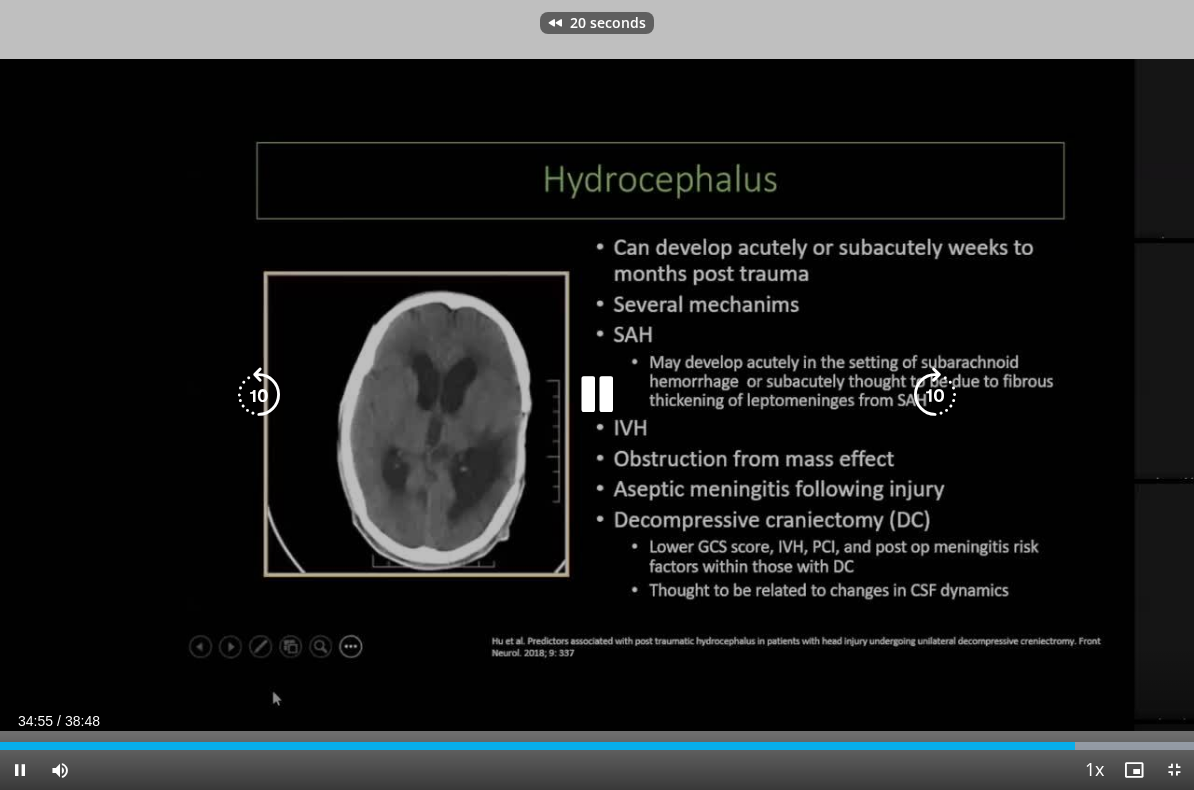 click at bounding box center [259, 395] 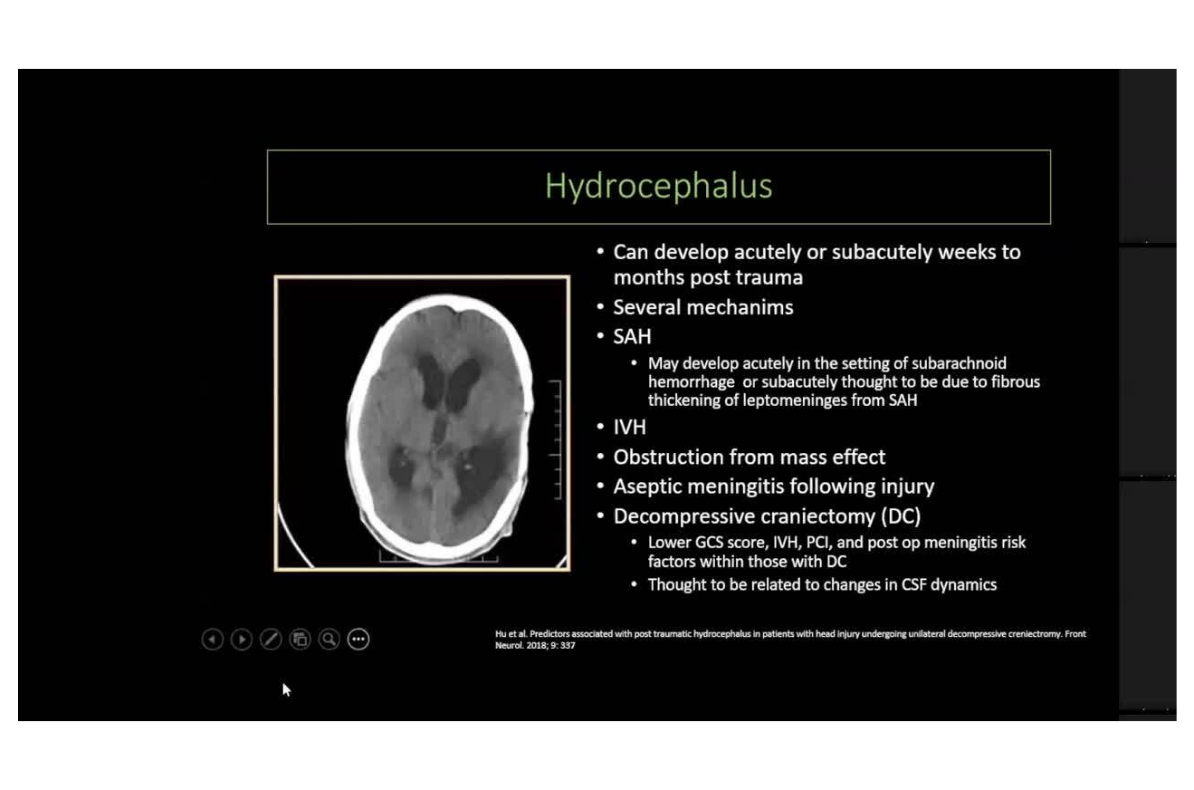 scroll, scrollTop: 24, scrollLeft: 0, axis: vertical 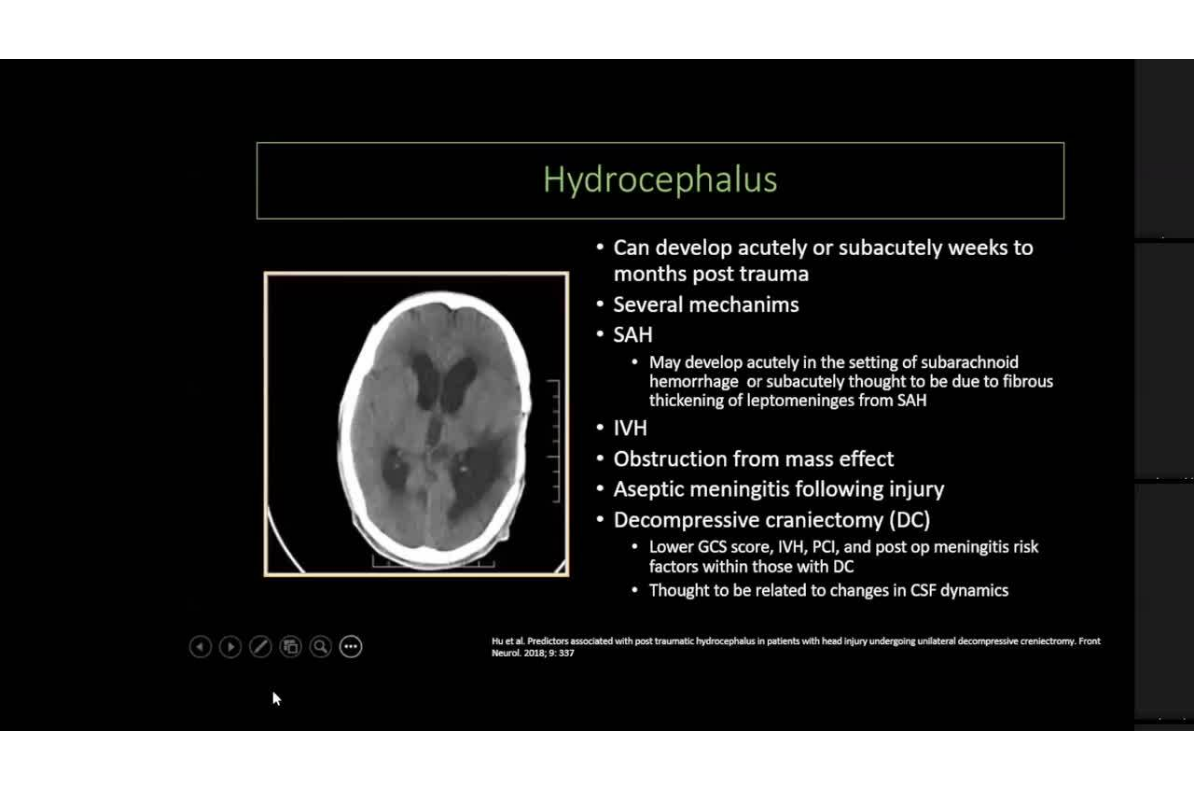 click on "30 seconds
Tap to unmute" at bounding box center (597, 395) 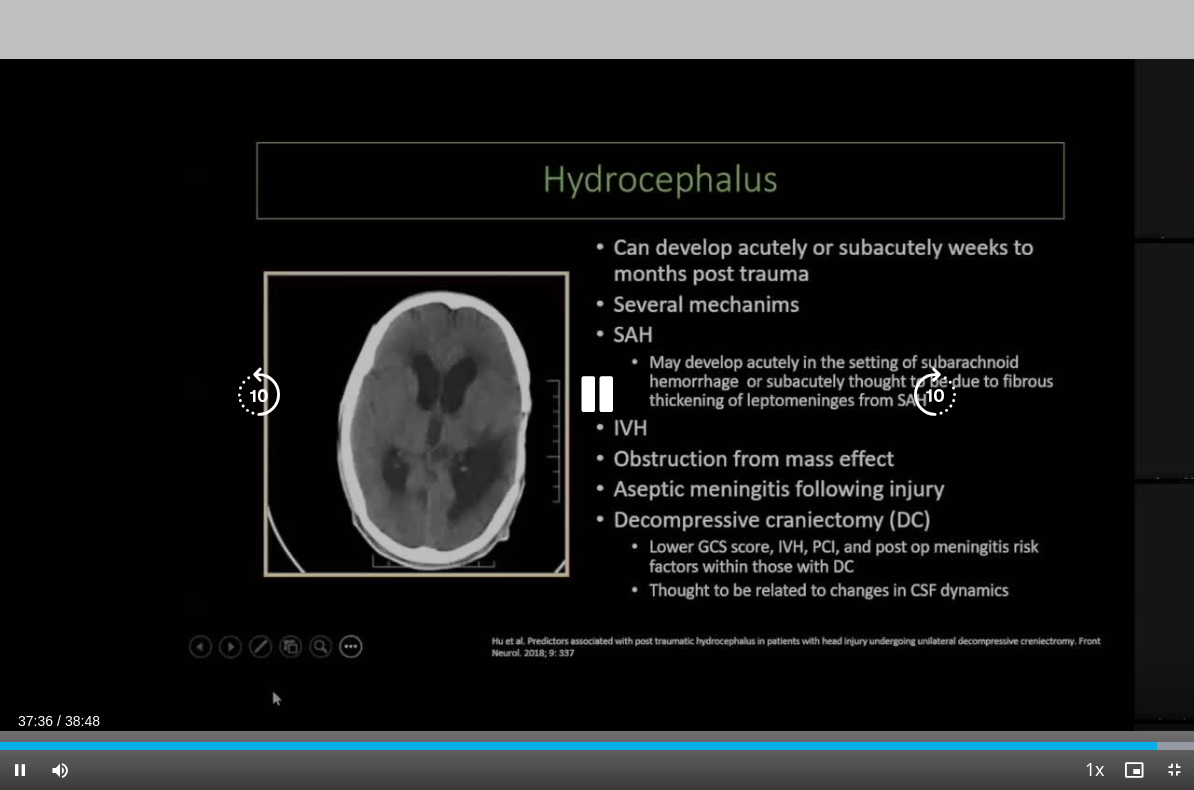 click at bounding box center (597, 395) 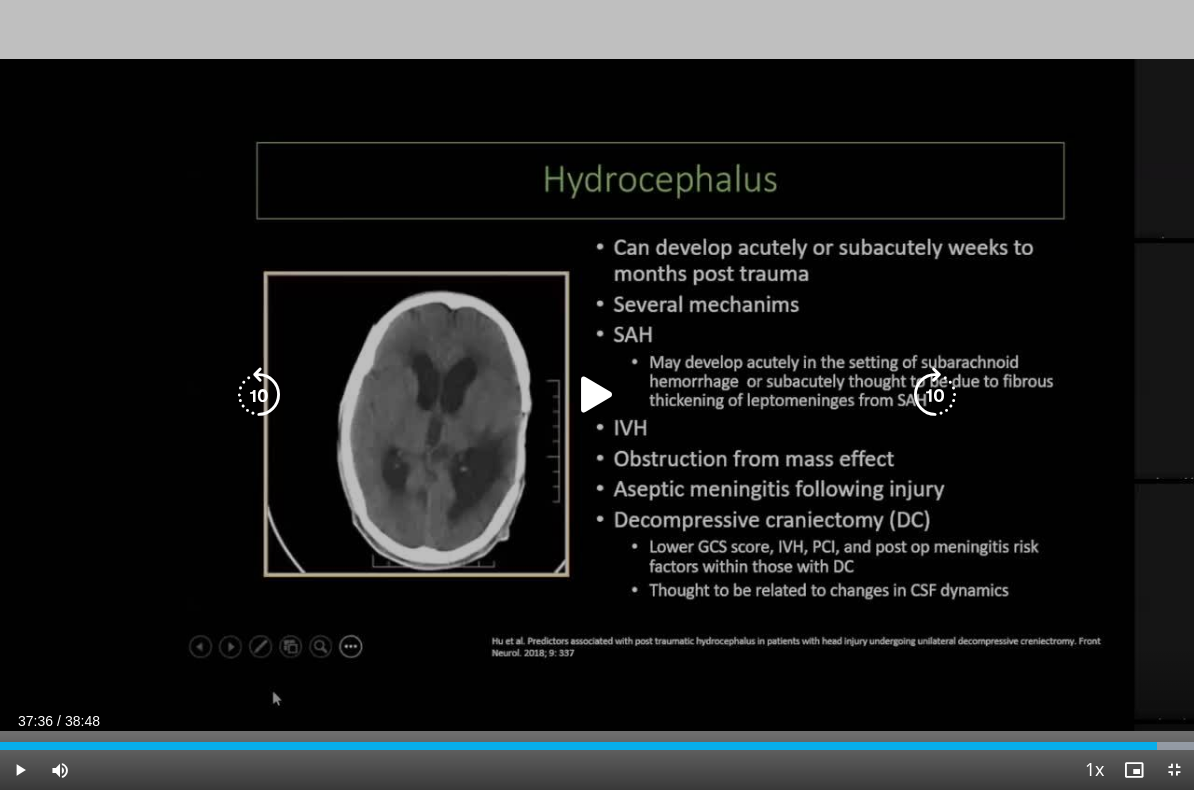click at bounding box center (597, 395) 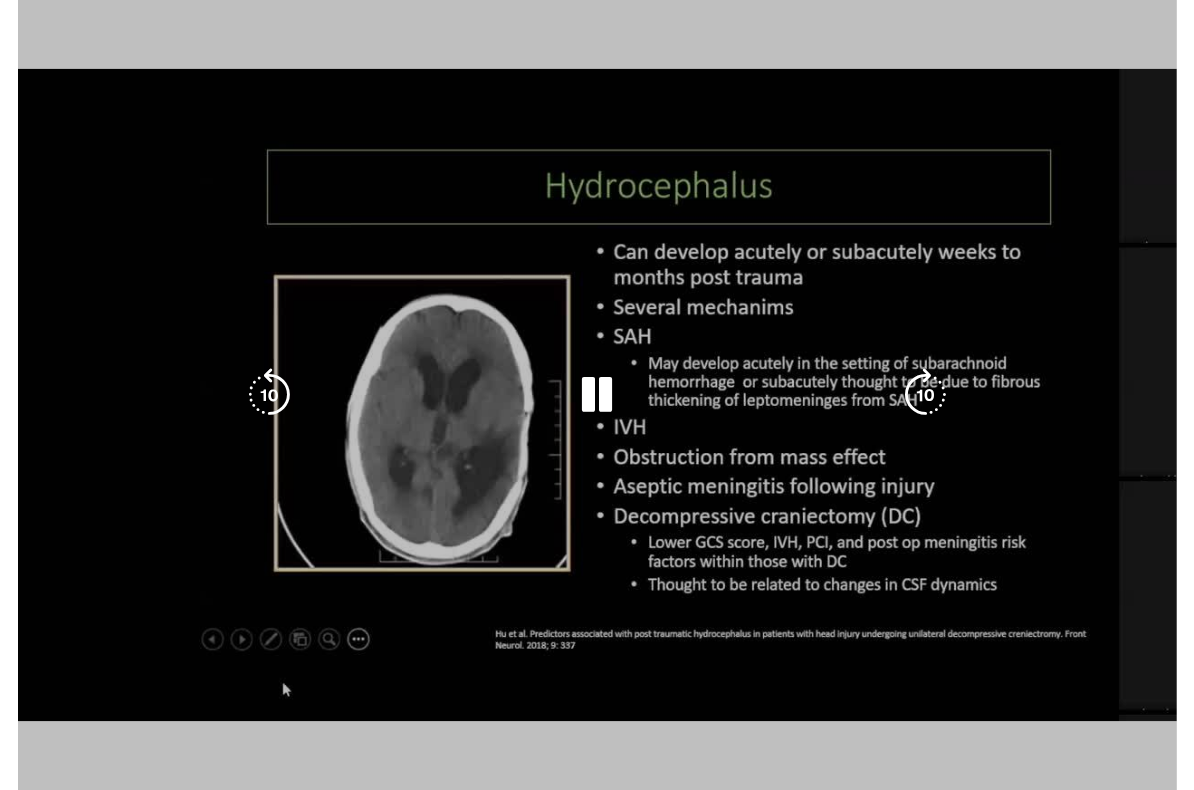 scroll, scrollTop: 24, scrollLeft: 0, axis: vertical 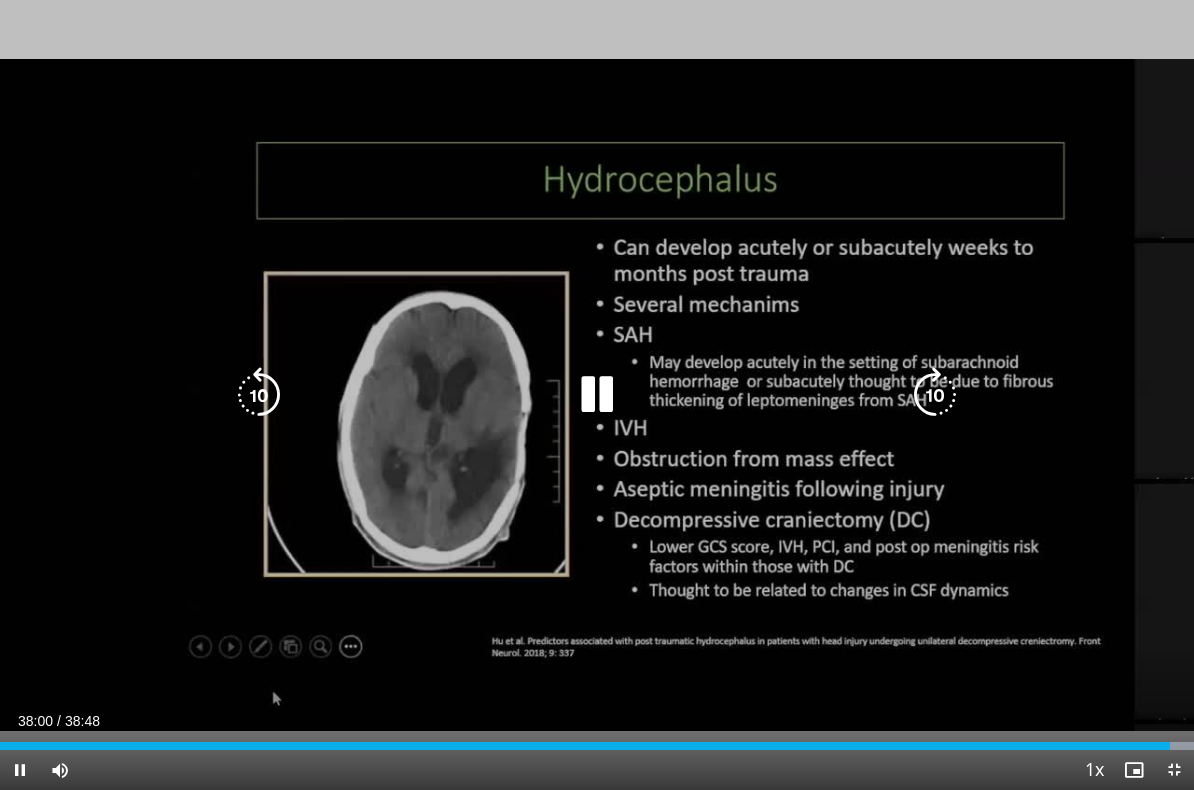 click at bounding box center (259, 395) 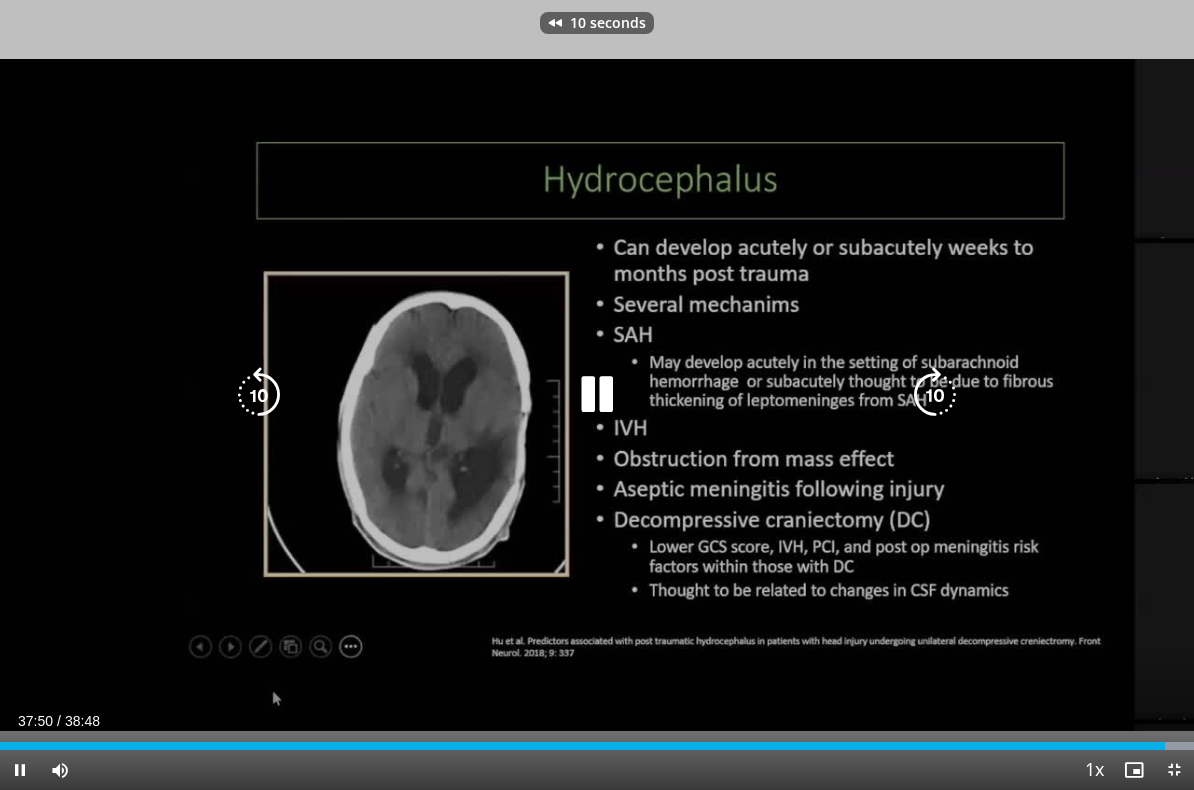 click at bounding box center (259, 395) 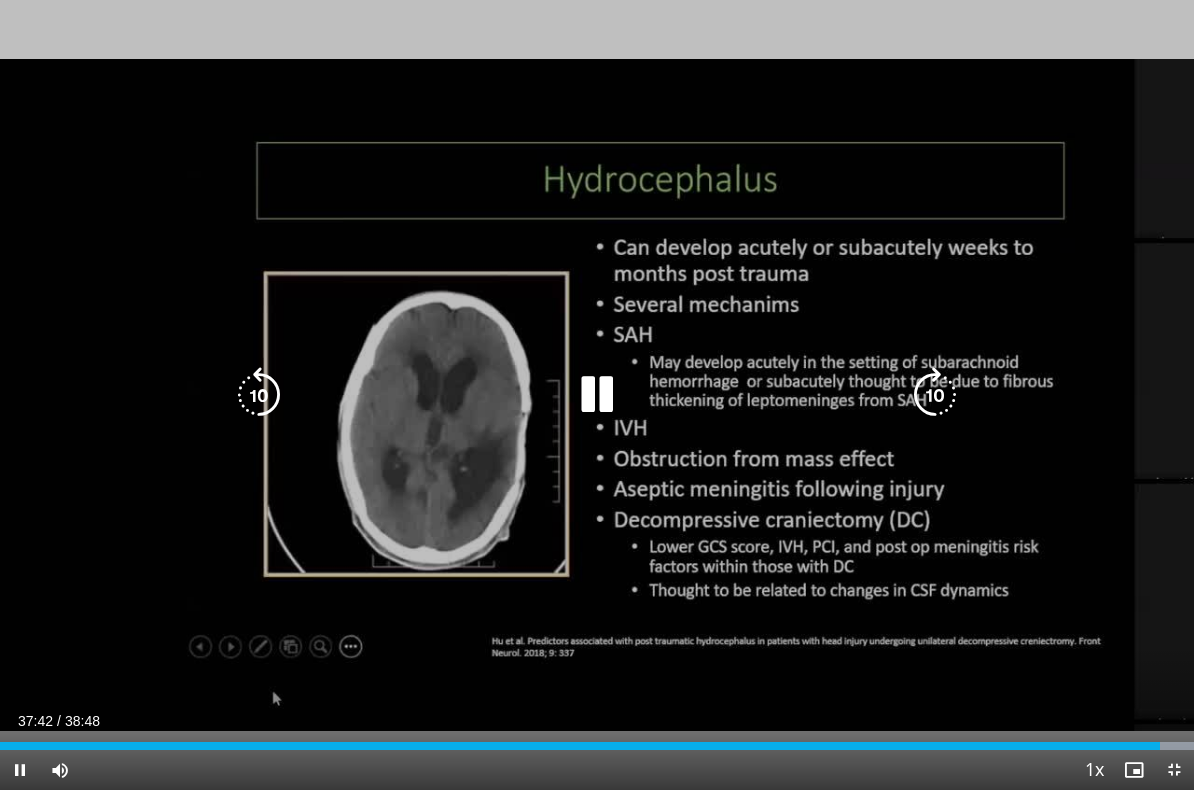 click at bounding box center (259, 395) 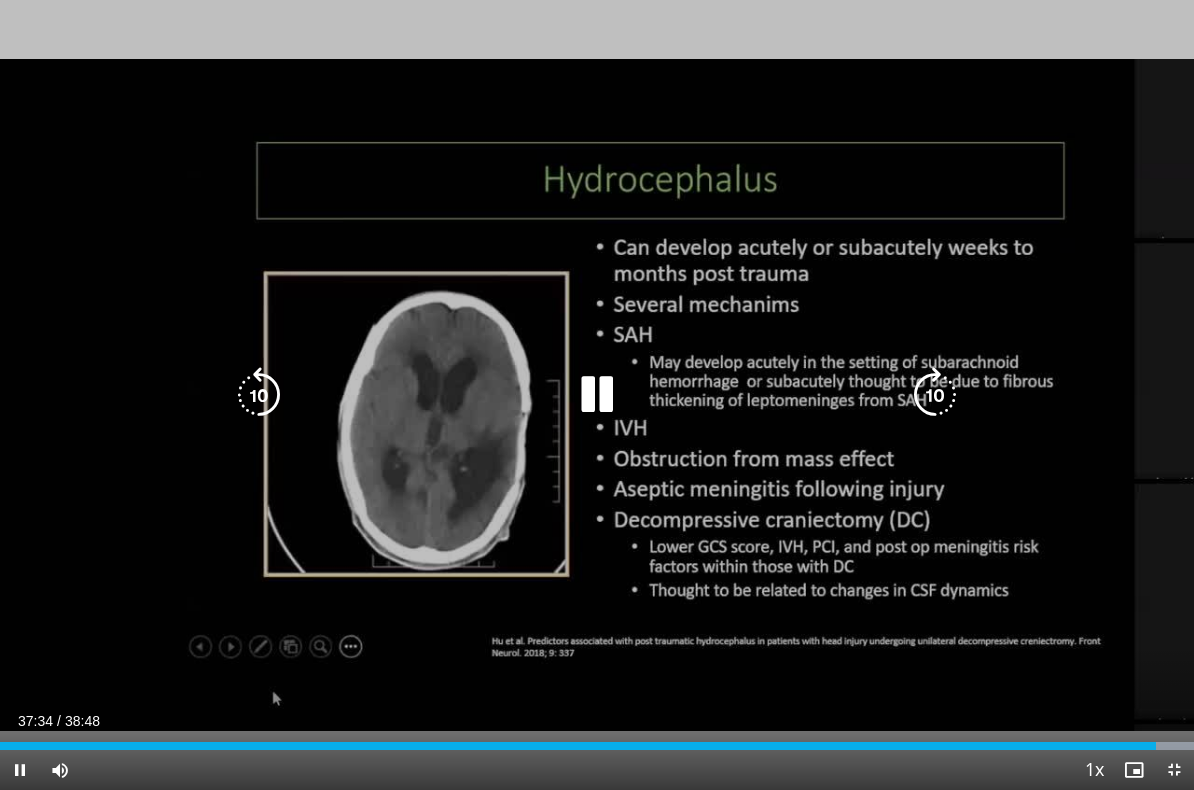 click at bounding box center (259, 395) 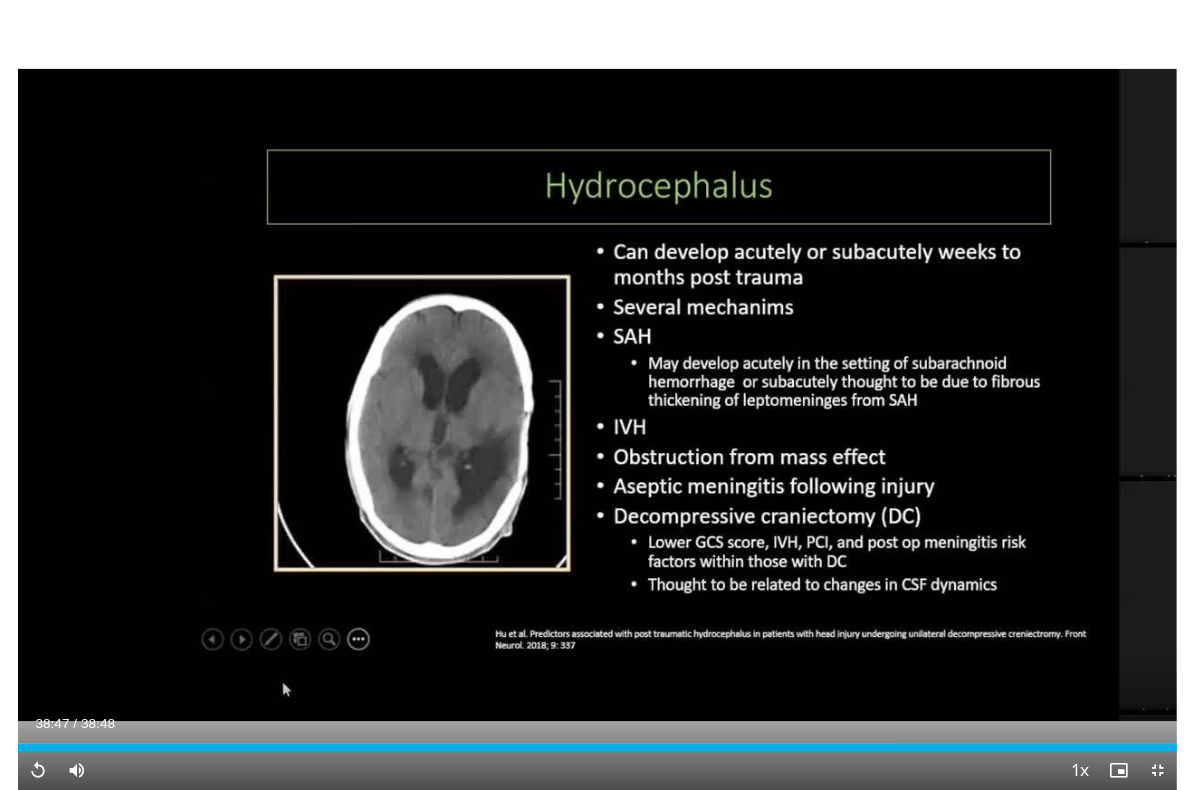 scroll, scrollTop: 24, scrollLeft: 0, axis: vertical 